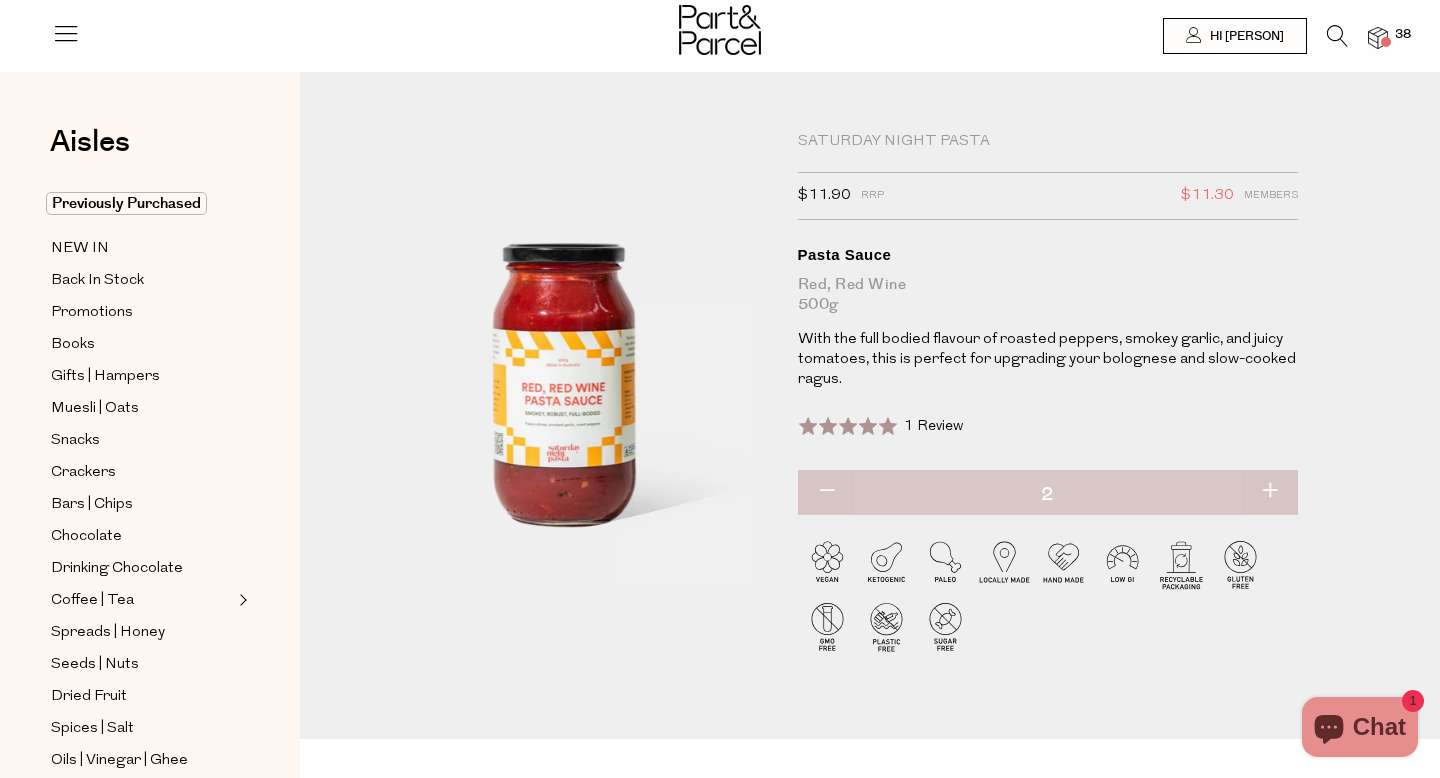click at bounding box center [1386, 42] 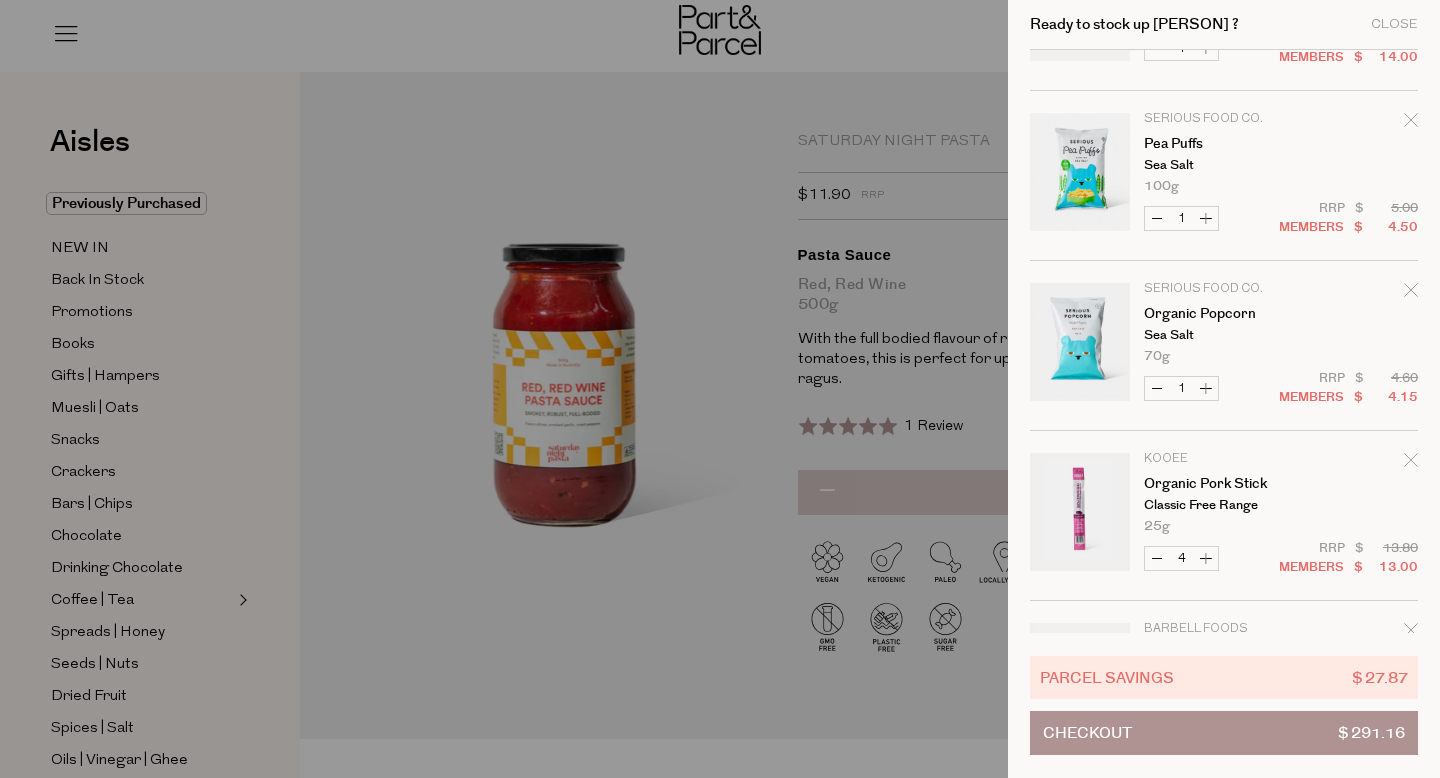 scroll, scrollTop: 3042, scrollLeft: 0, axis: vertical 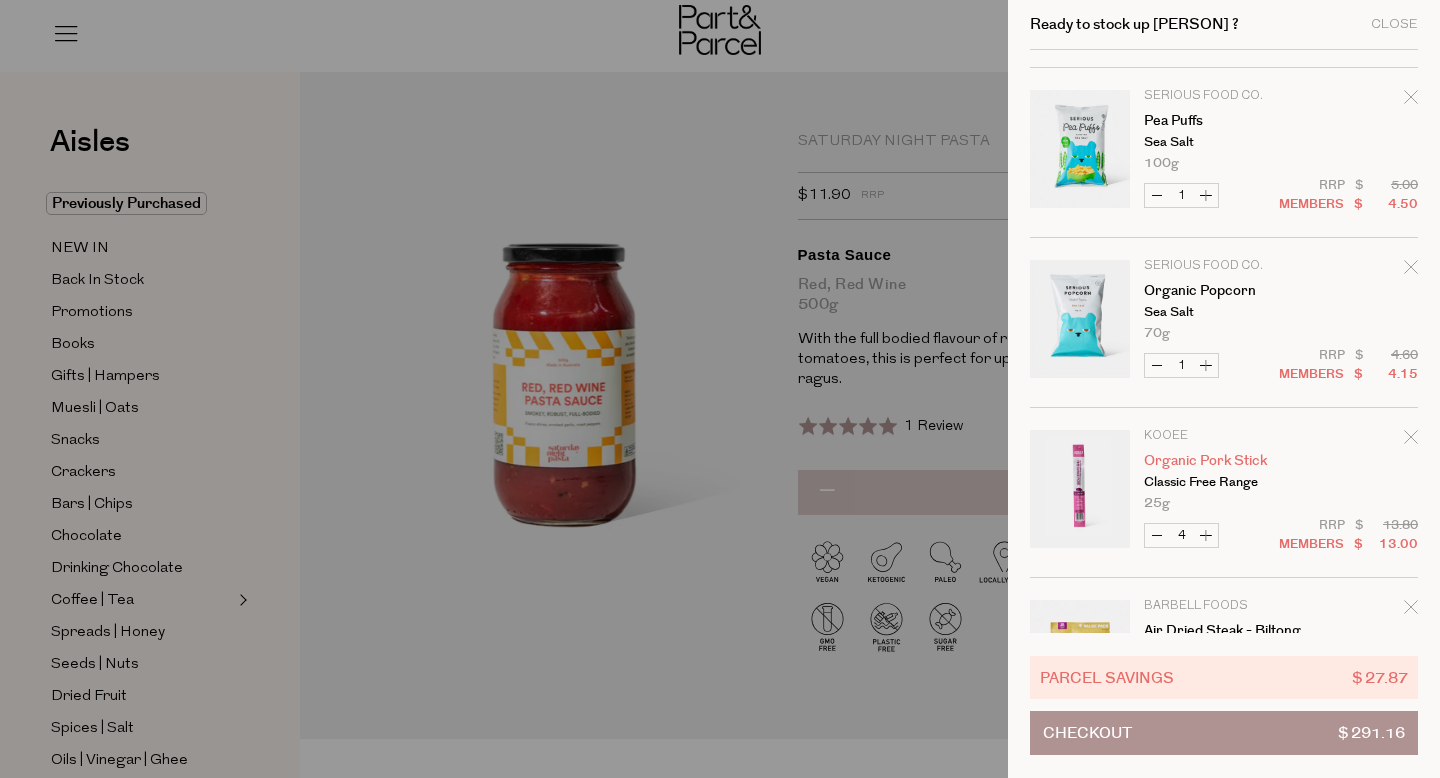 click on "Organic Pork Stick" at bounding box center (1221, 461) 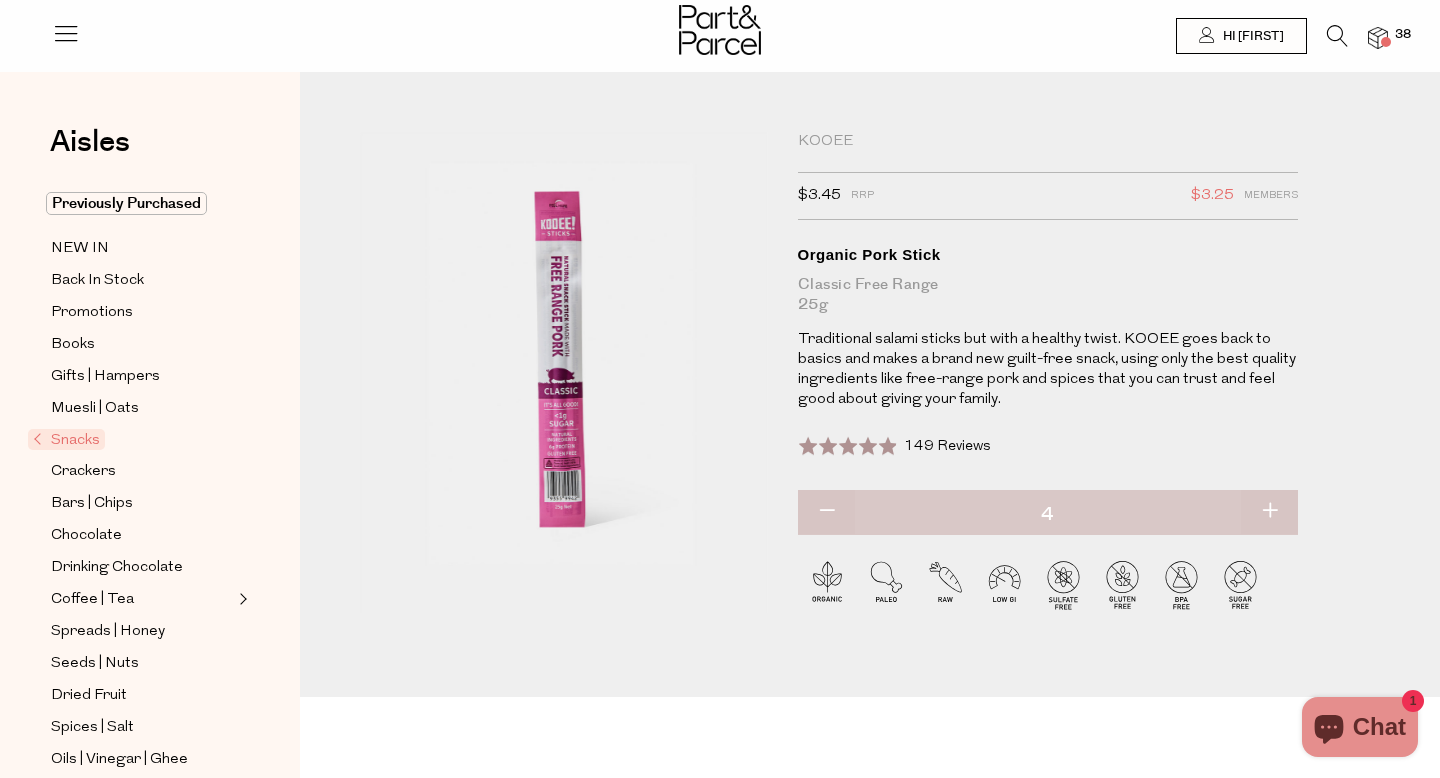 scroll, scrollTop: 0, scrollLeft: 0, axis: both 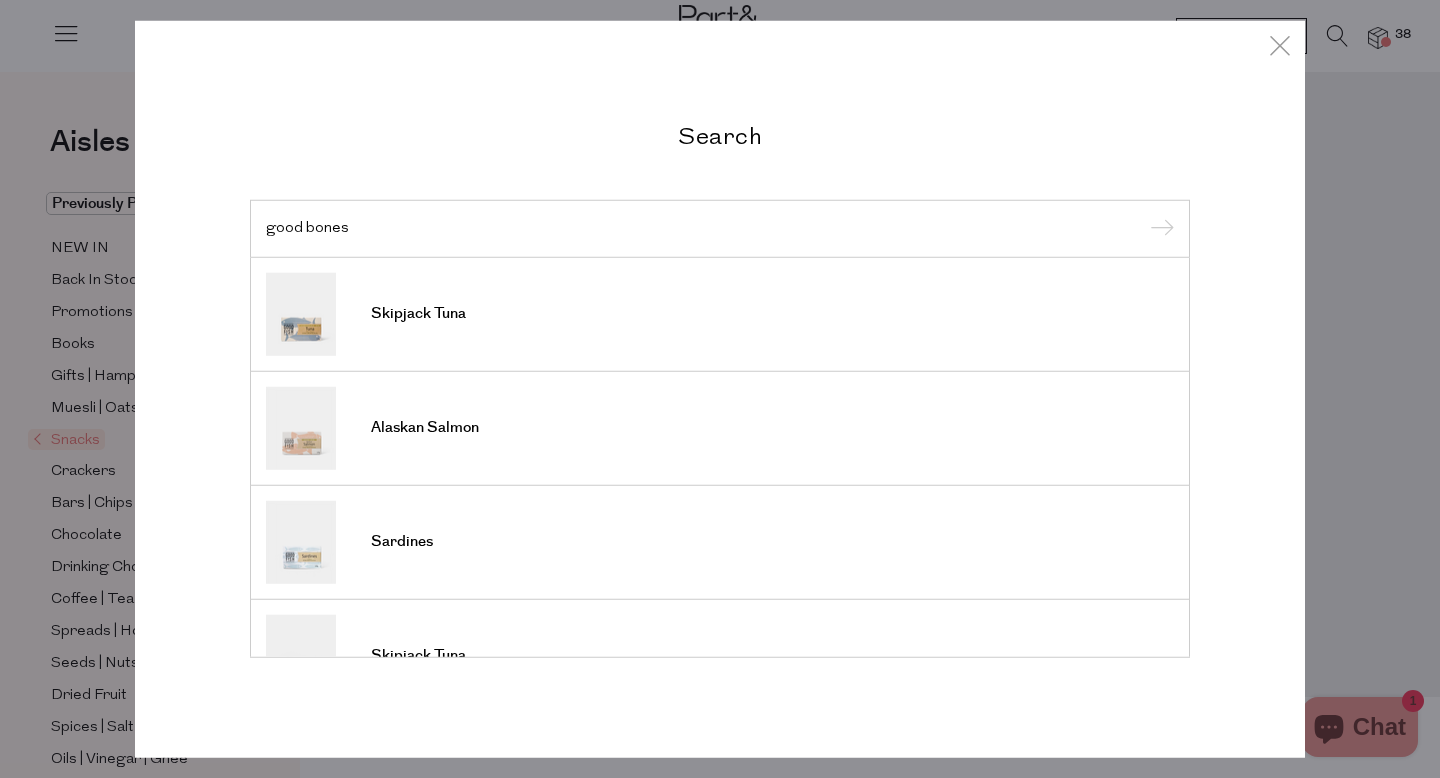 type on "good bones" 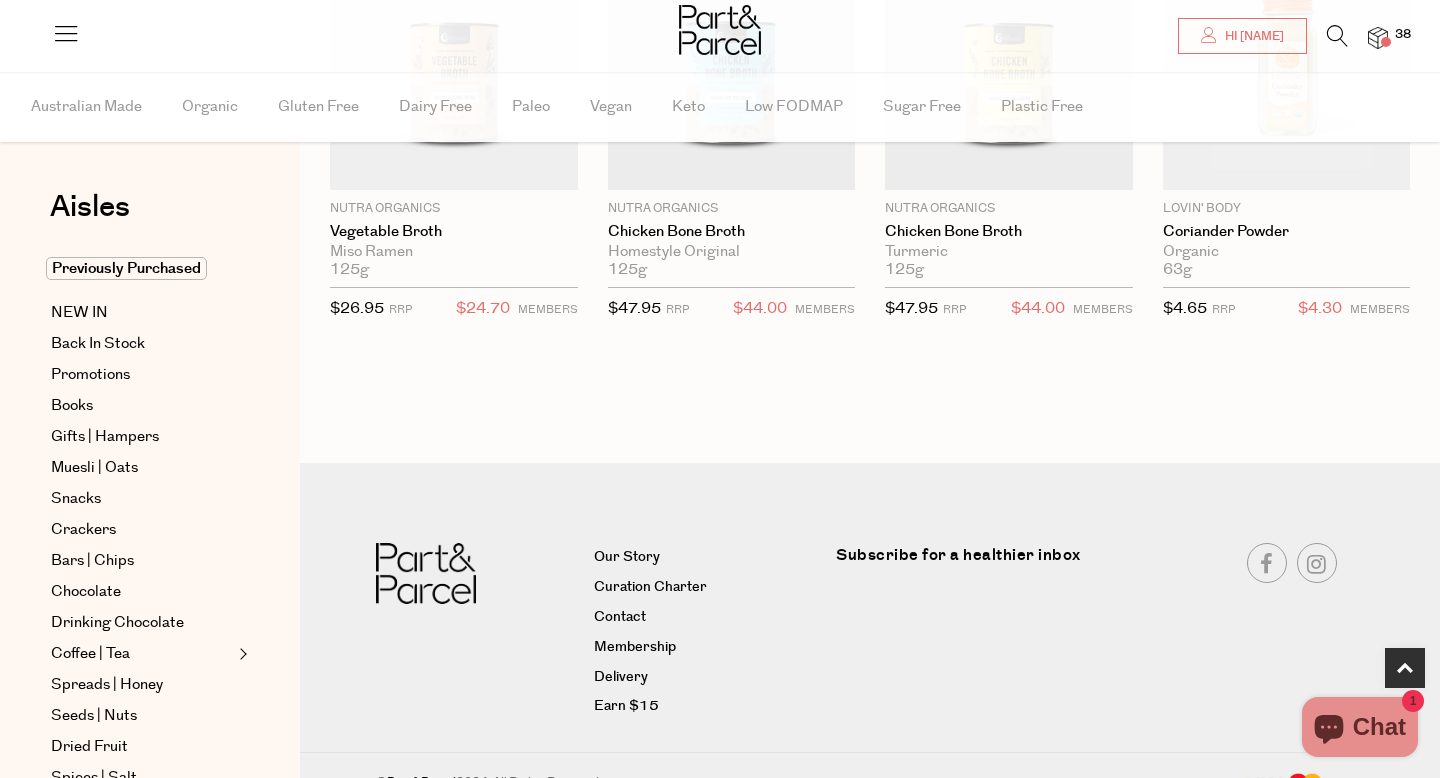scroll, scrollTop: 816, scrollLeft: 0, axis: vertical 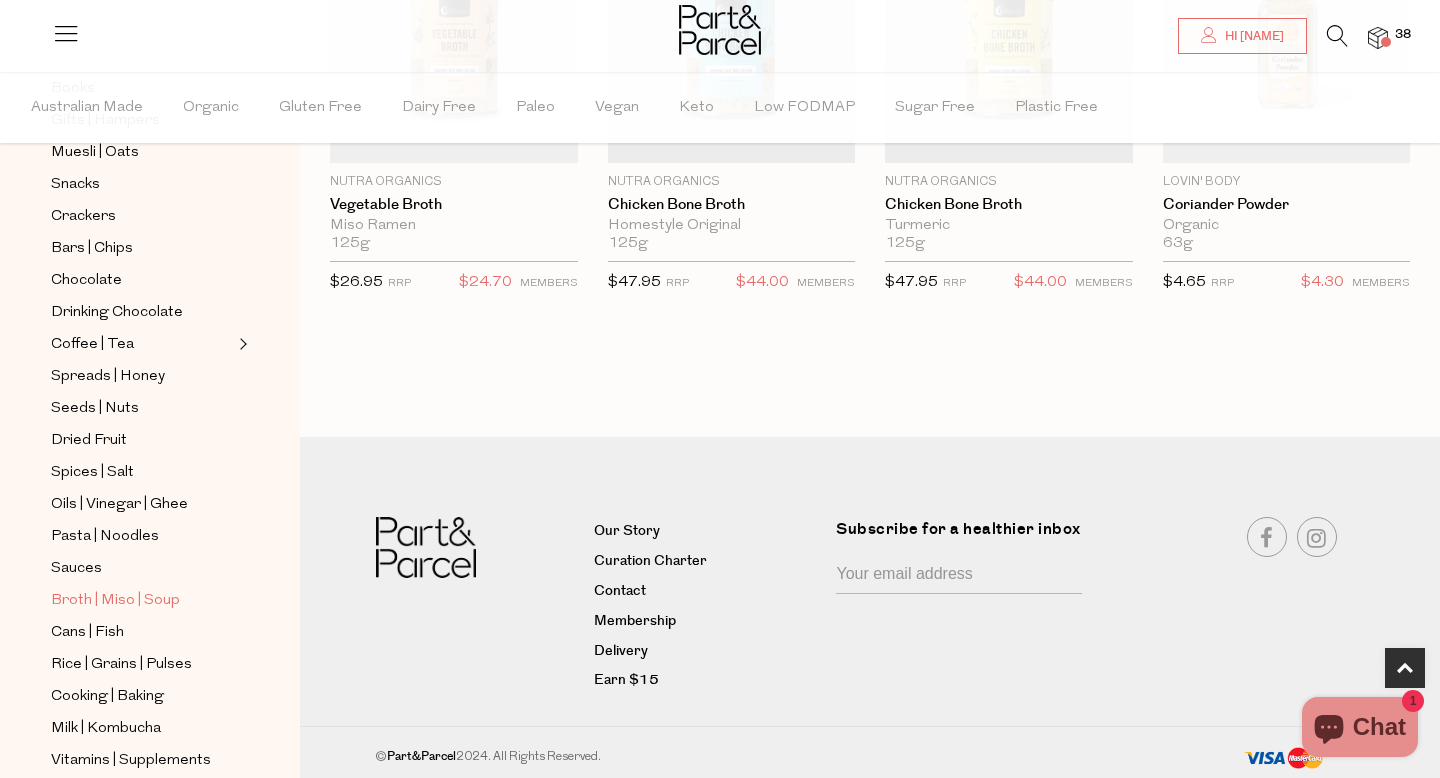 click on "Broth | Miso | Soup" at bounding box center [115, 601] 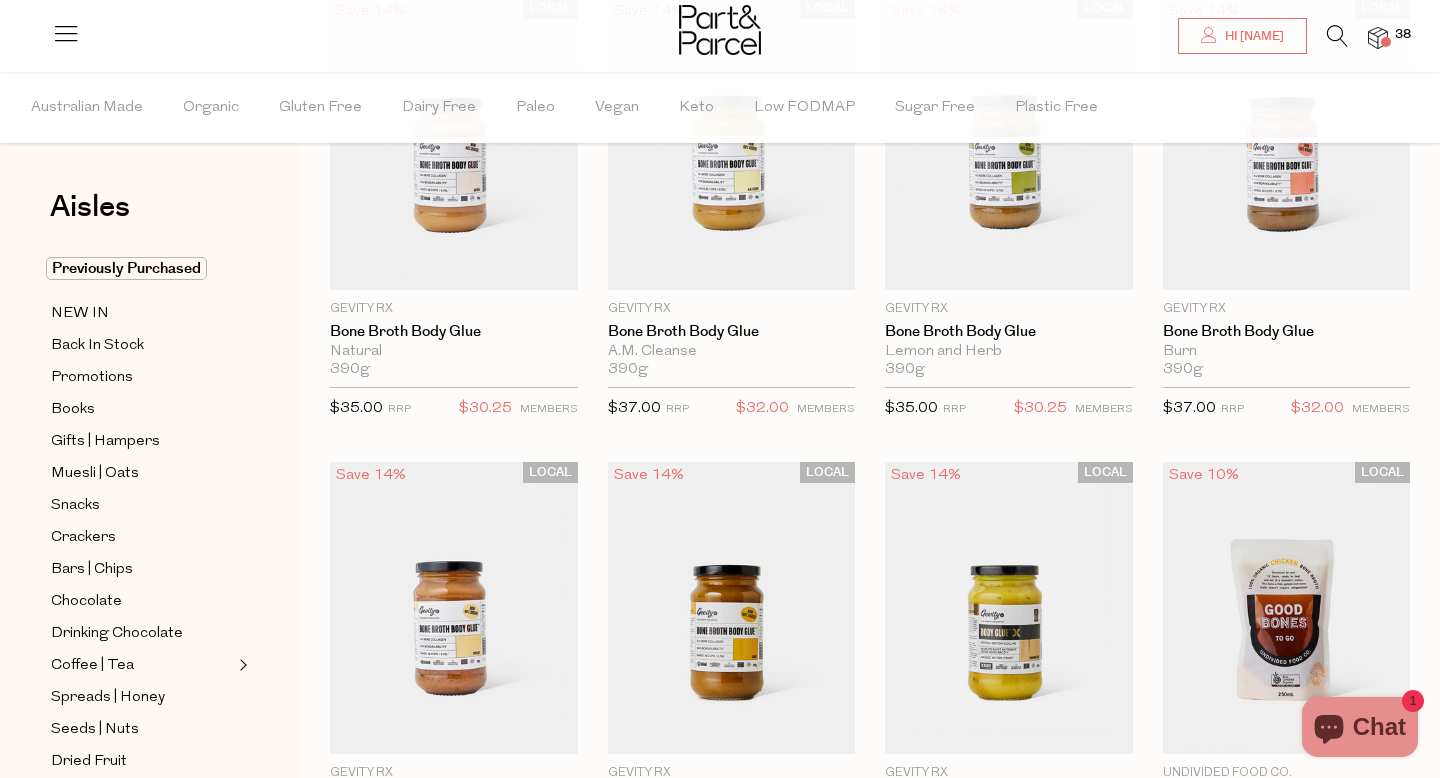 scroll, scrollTop: 0, scrollLeft: 0, axis: both 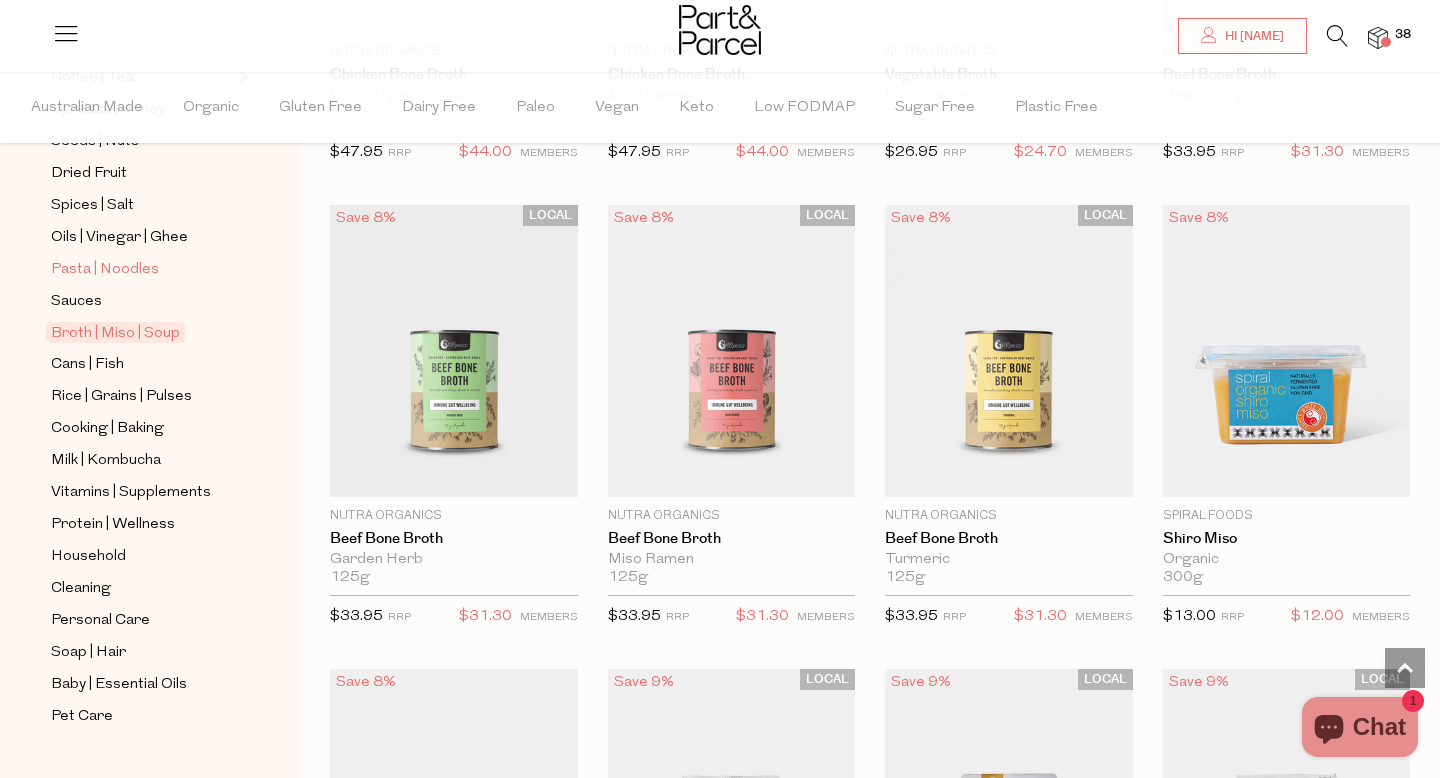 click on "Pasta | Noodles" at bounding box center (105, 270) 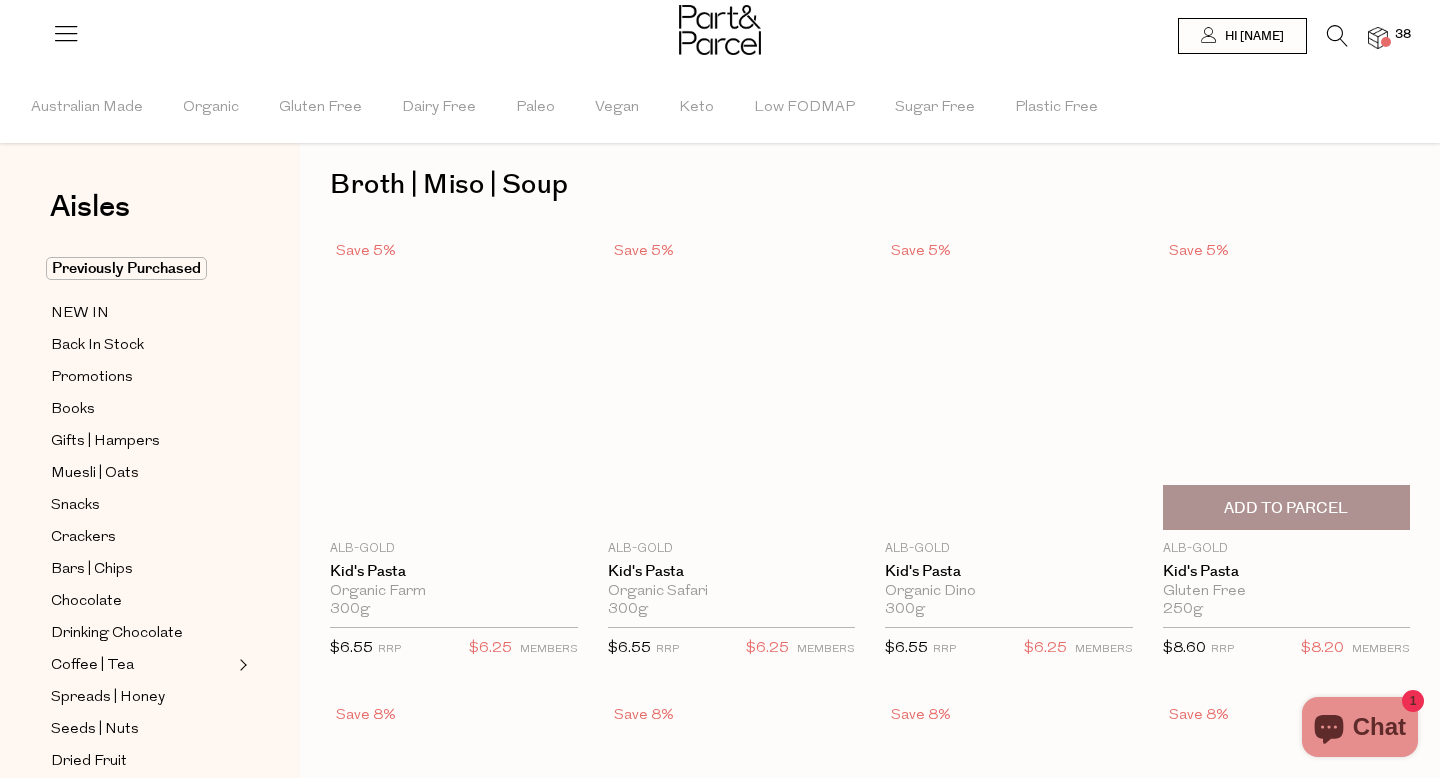 scroll, scrollTop: 0, scrollLeft: 0, axis: both 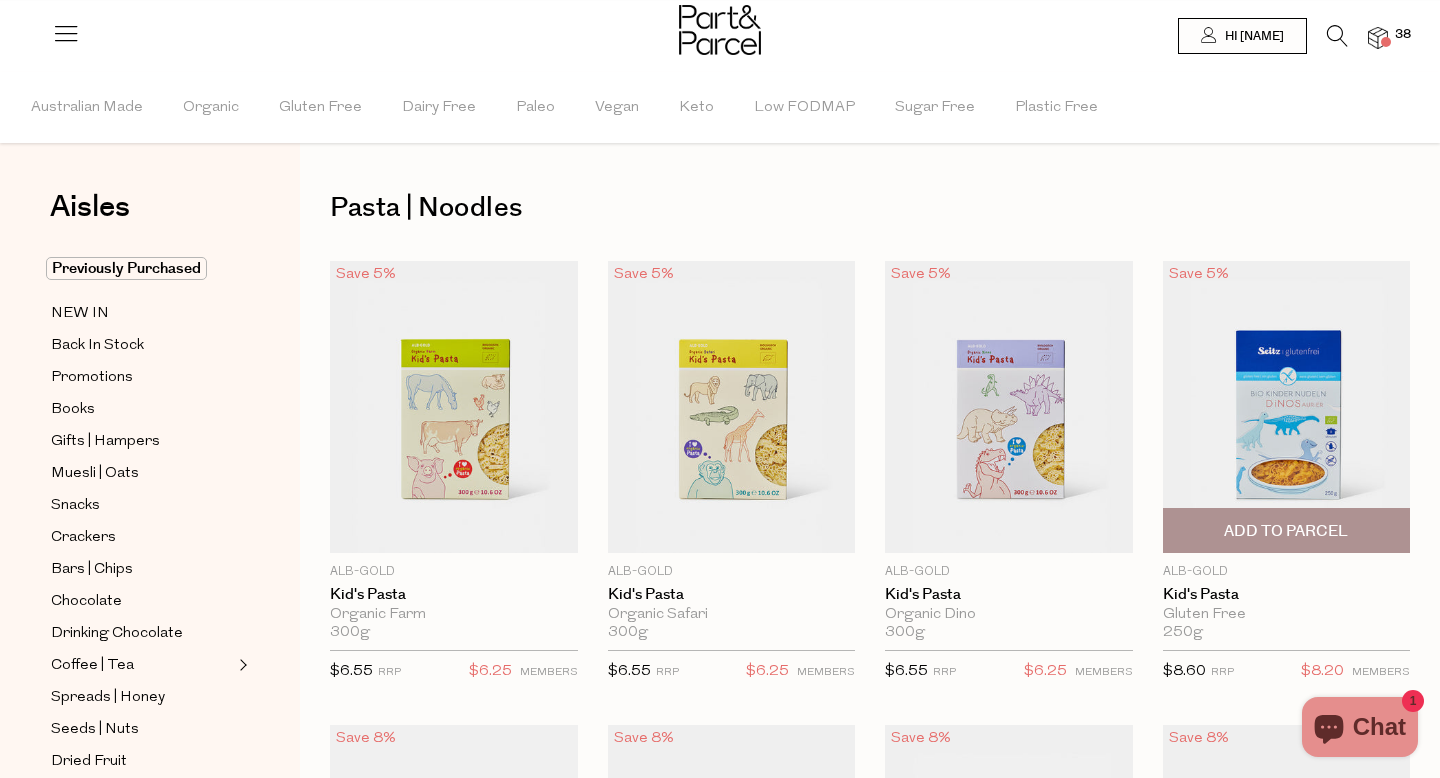 type on "4" 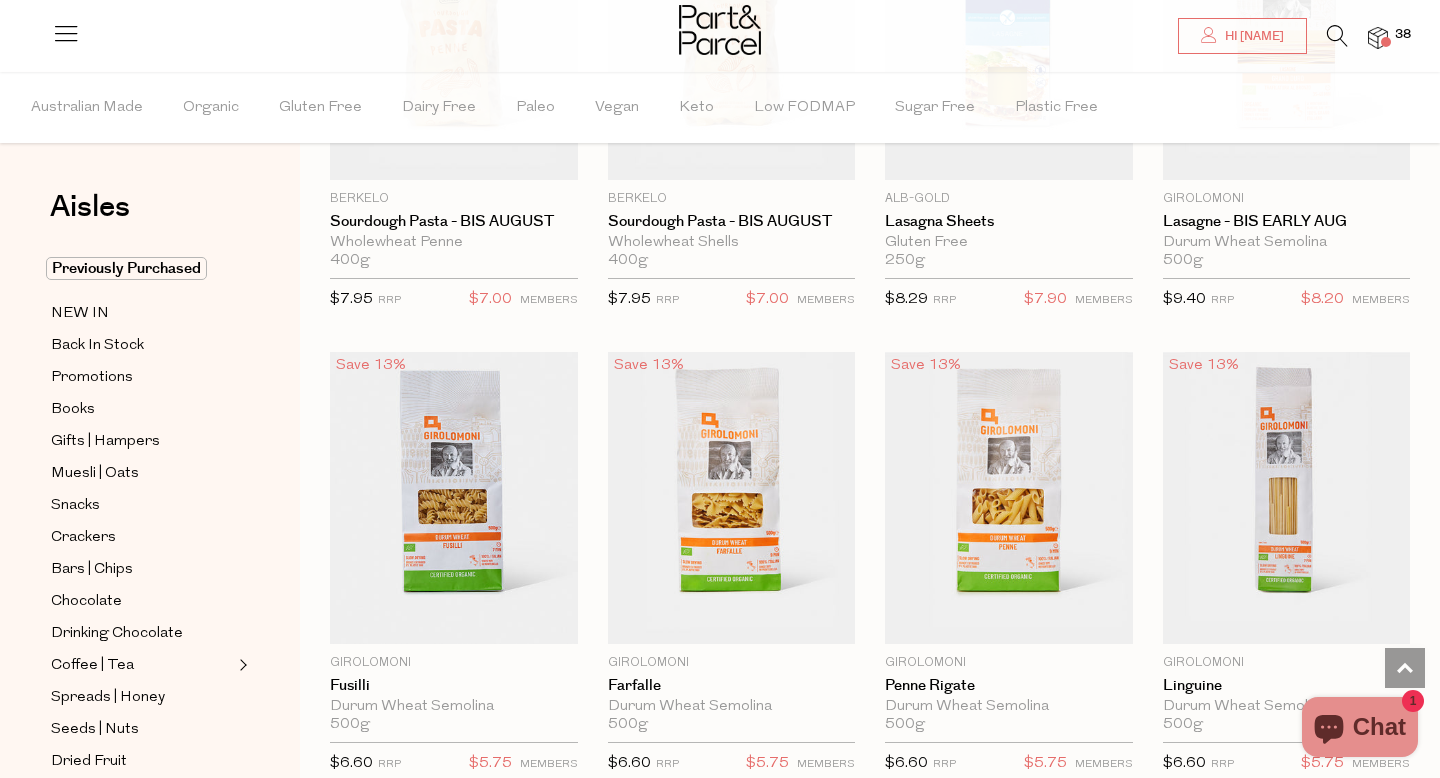 scroll, scrollTop: 2697, scrollLeft: 0, axis: vertical 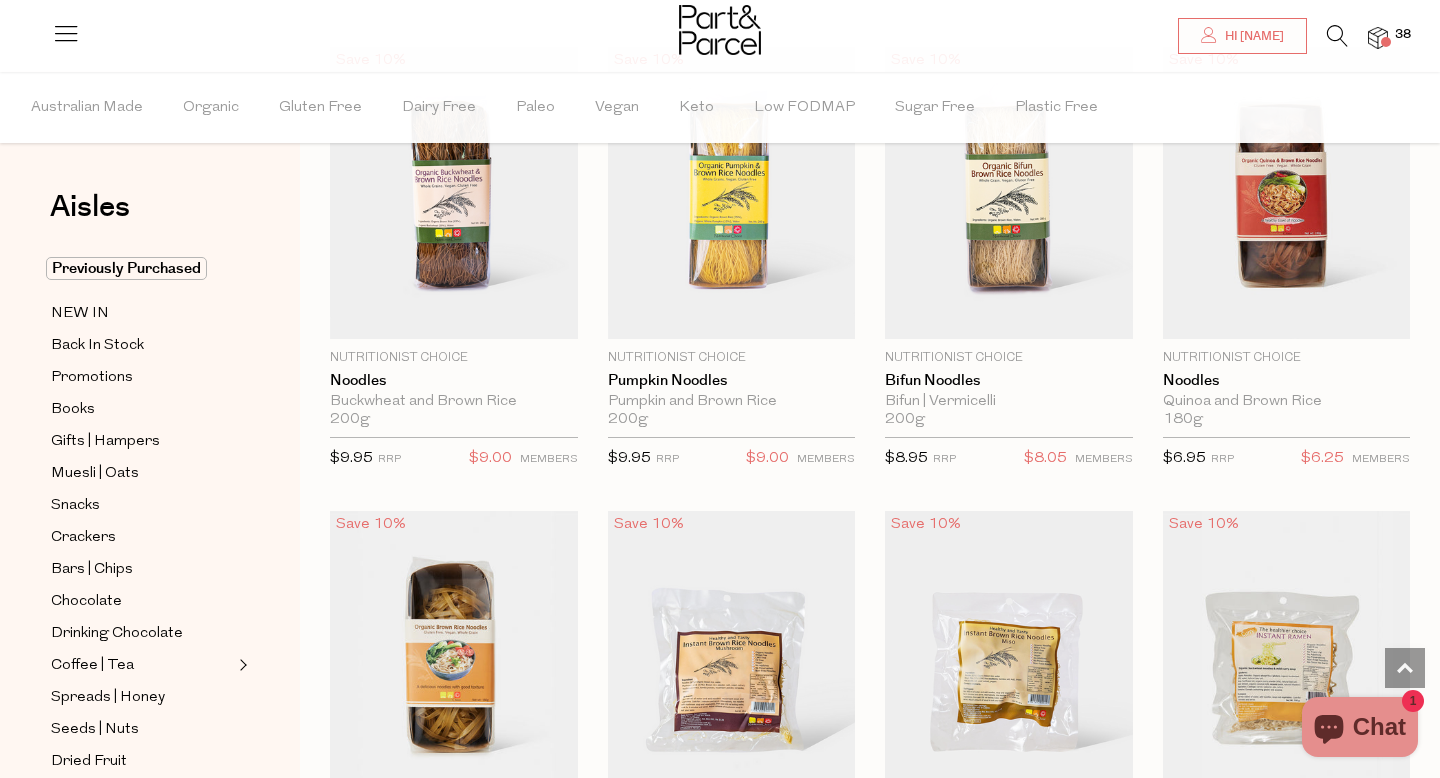 click at bounding box center (1386, 42) 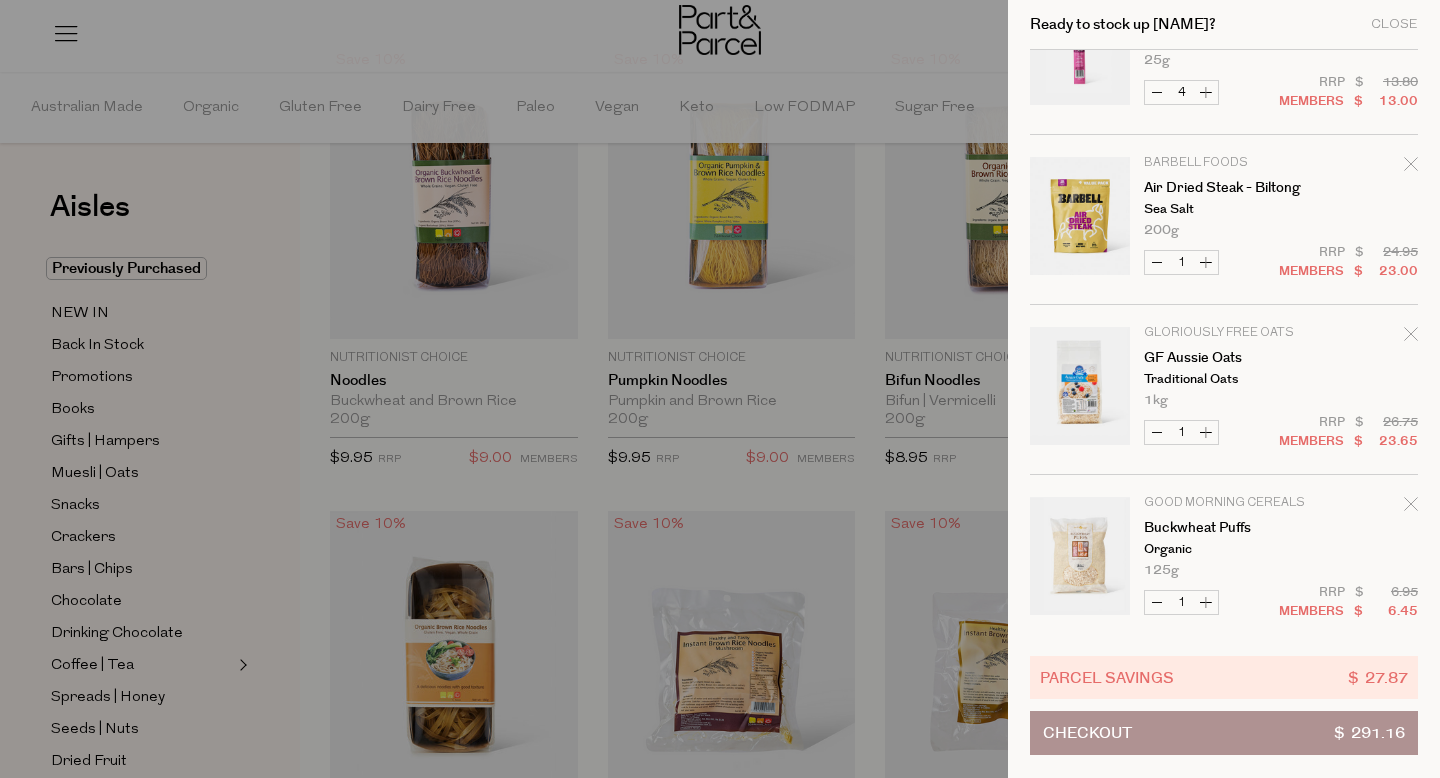 scroll, scrollTop: 3497, scrollLeft: 0, axis: vertical 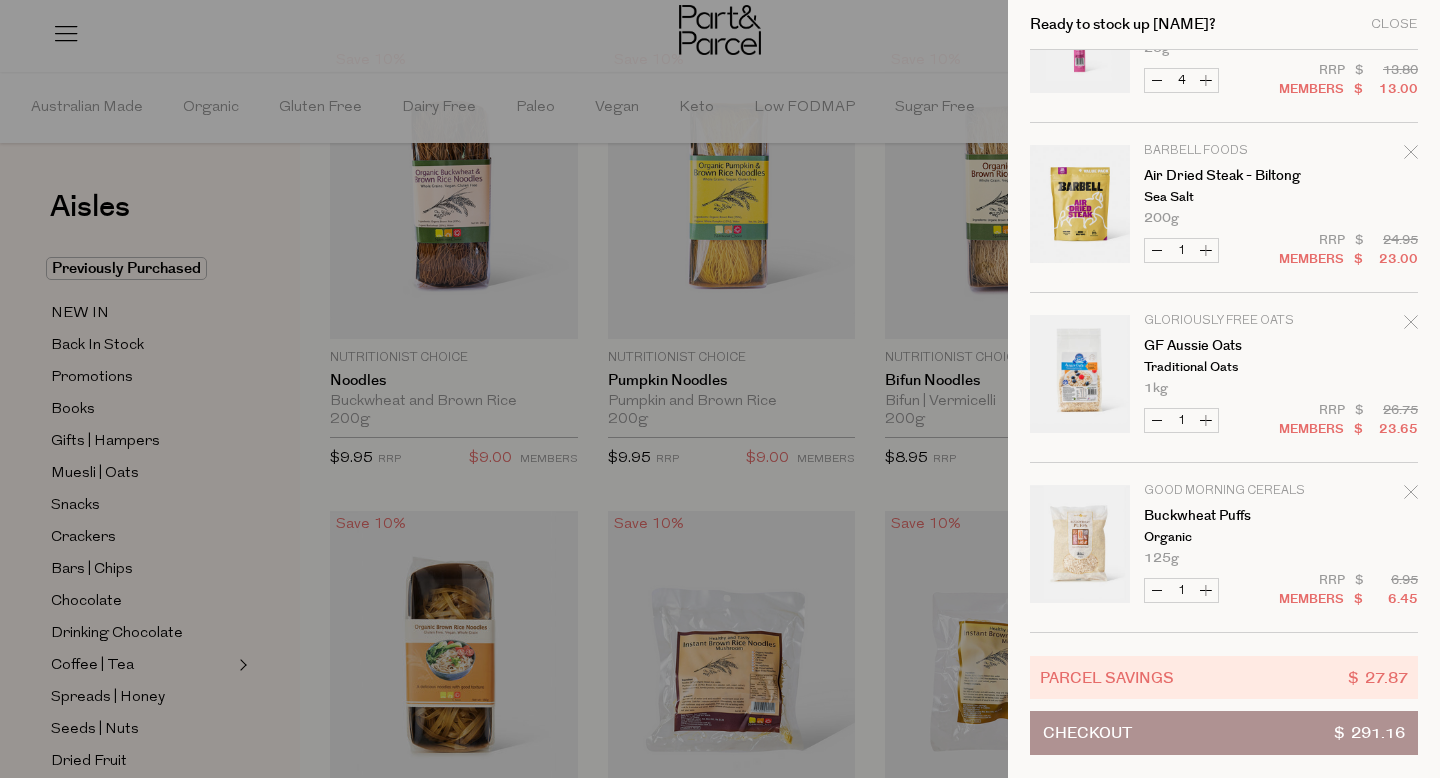 click on "Checkout $ 291.16" at bounding box center [1224, 733] 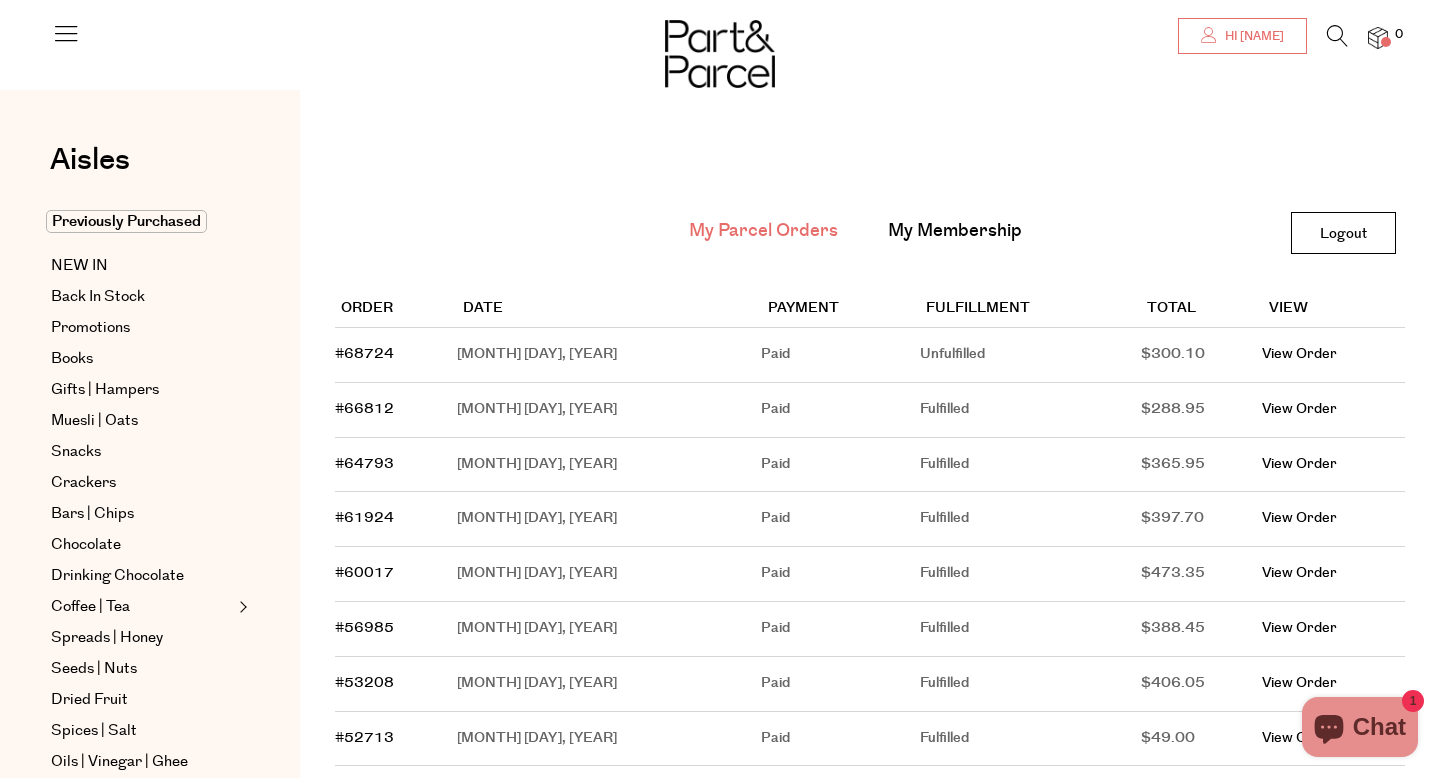 scroll, scrollTop: 0, scrollLeft: 0, axis: both 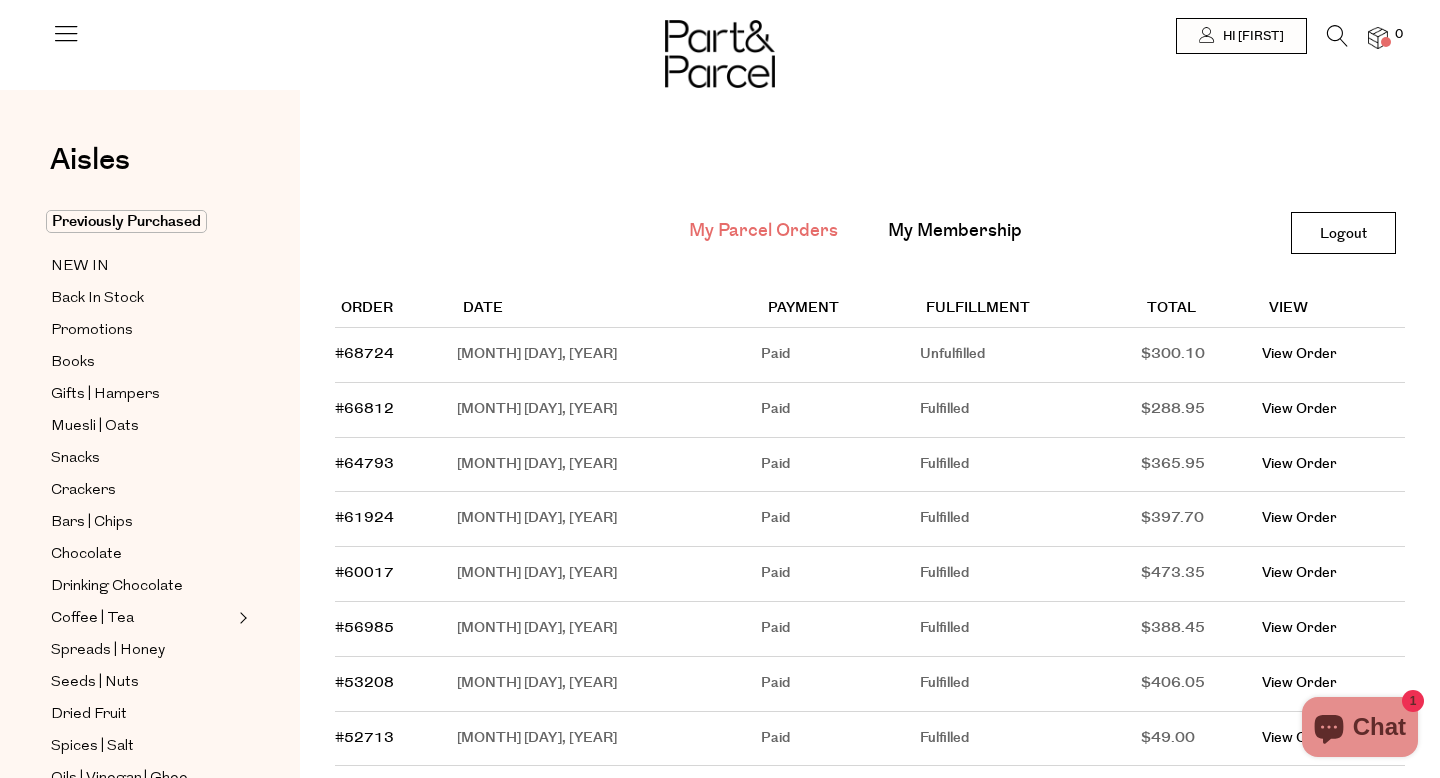 click at bounding box center [66, 33] 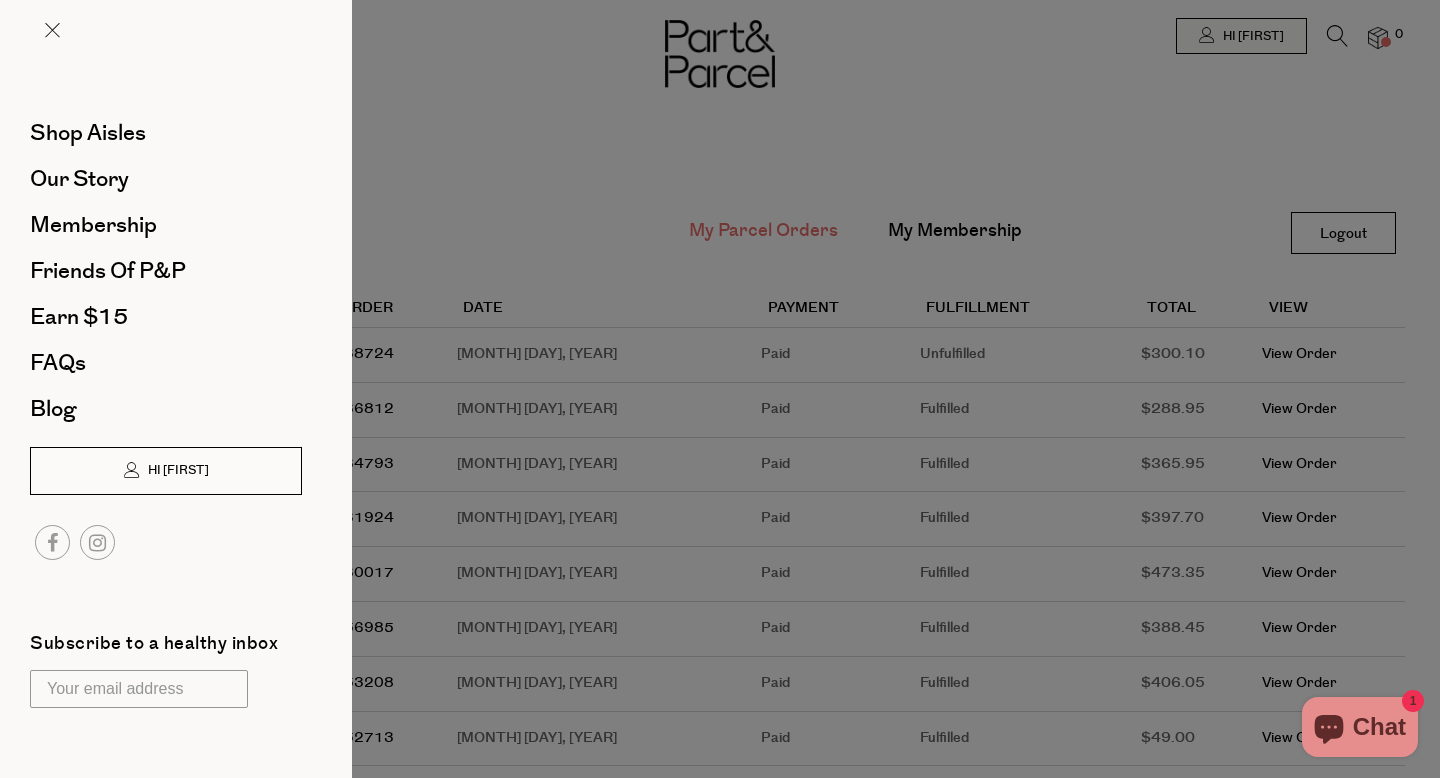 click on "Hi [NAME]" at bounding box center (176, 470) 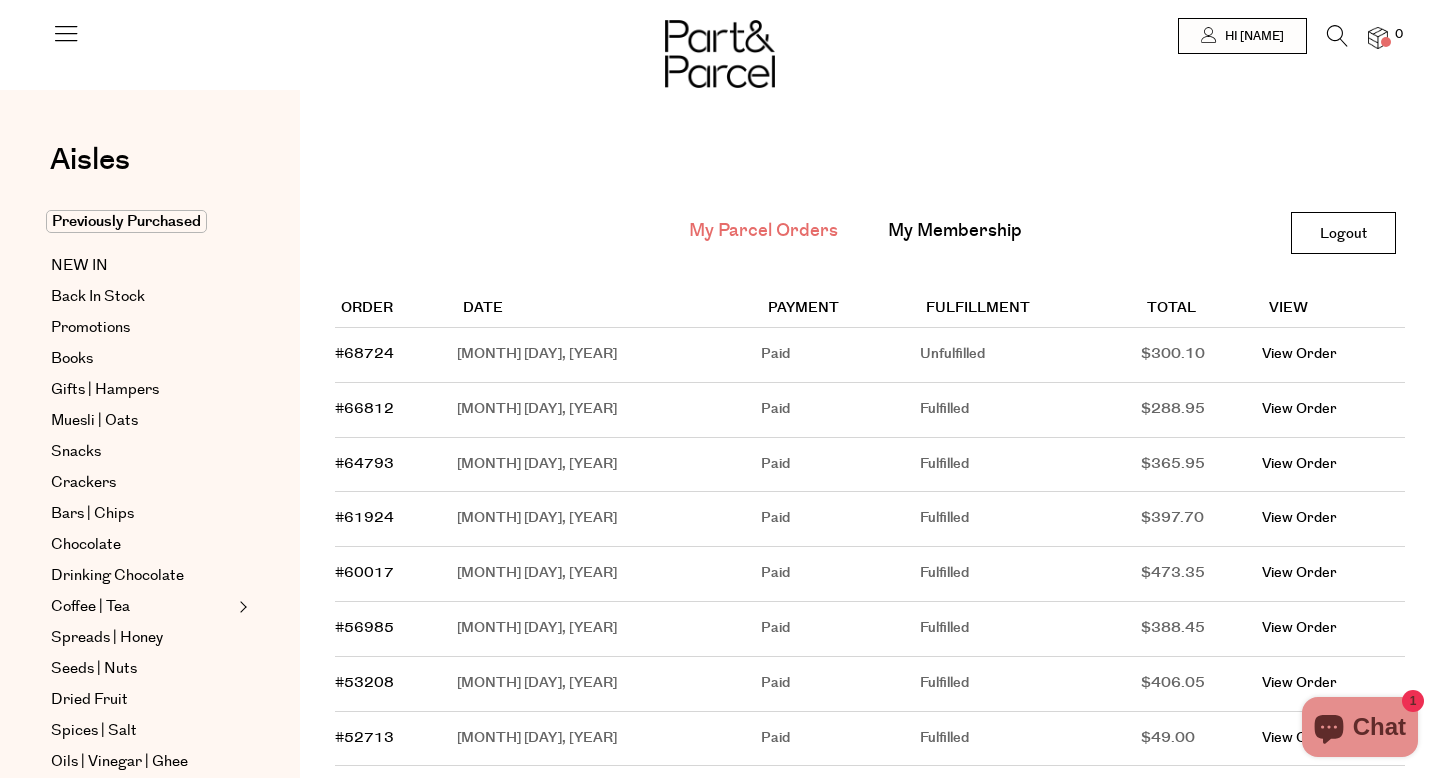 scroll, scrollTop: 0, scrollLeft: 0, axis: both 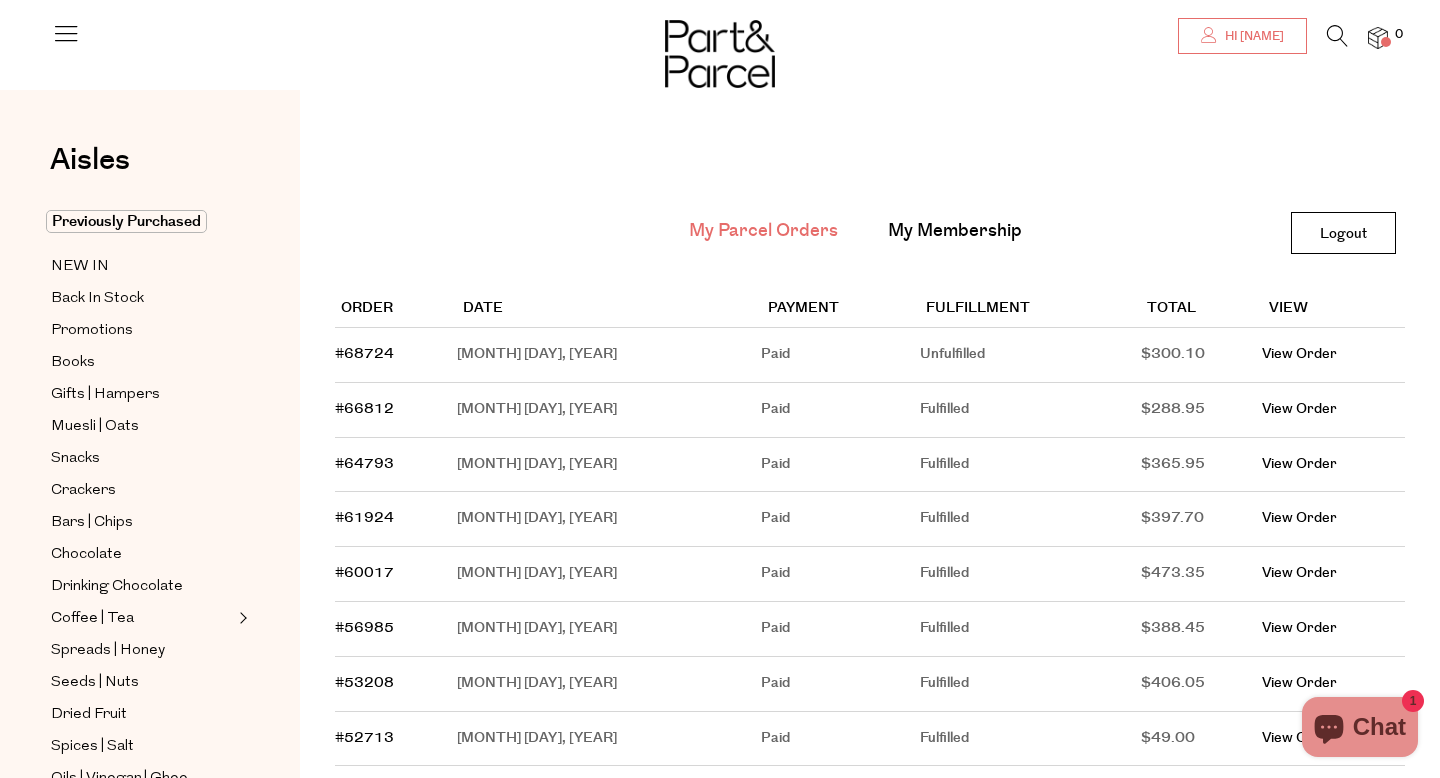 click on "Hi [NAME]" at bounding box center (1252, 36) 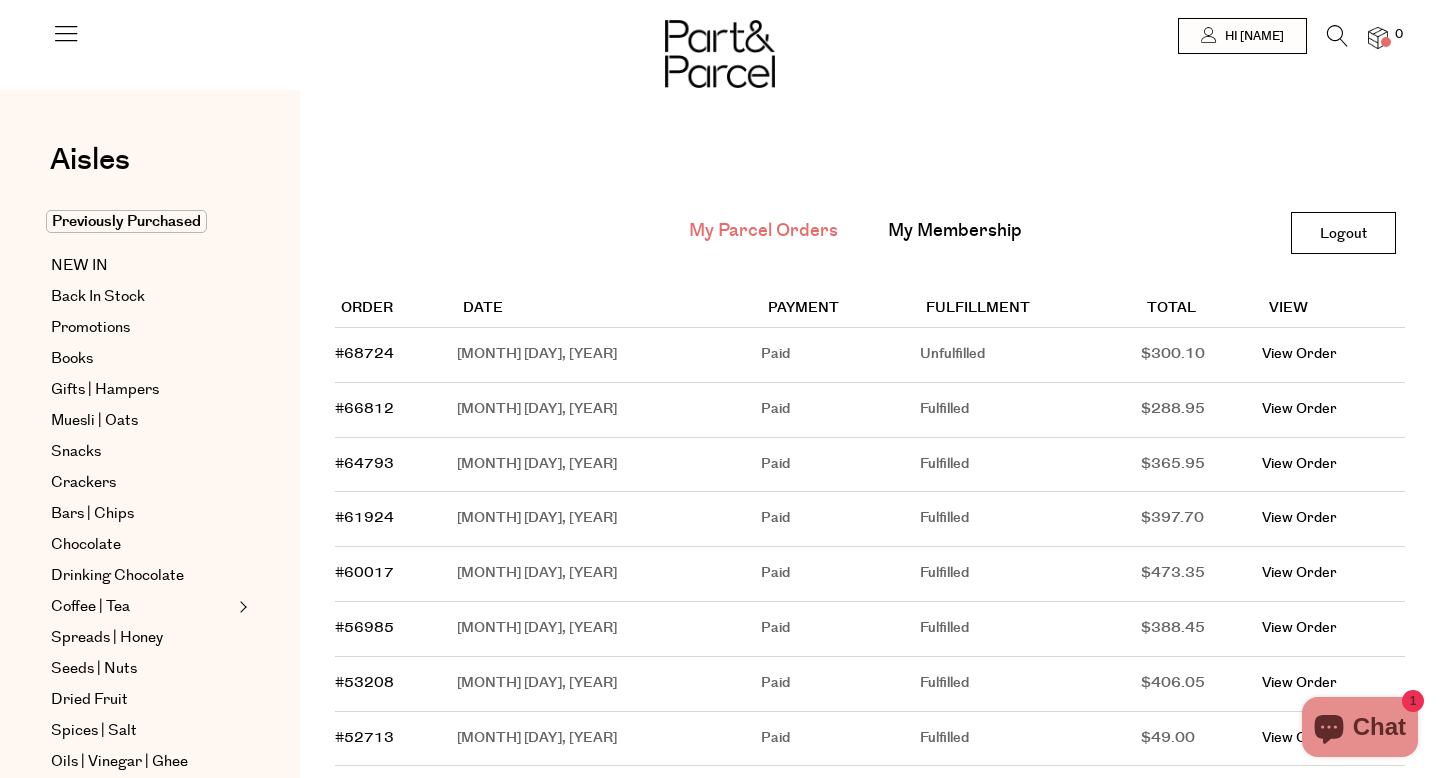scroll, scrollTop: 0, scrollLeft: 0, axis: both 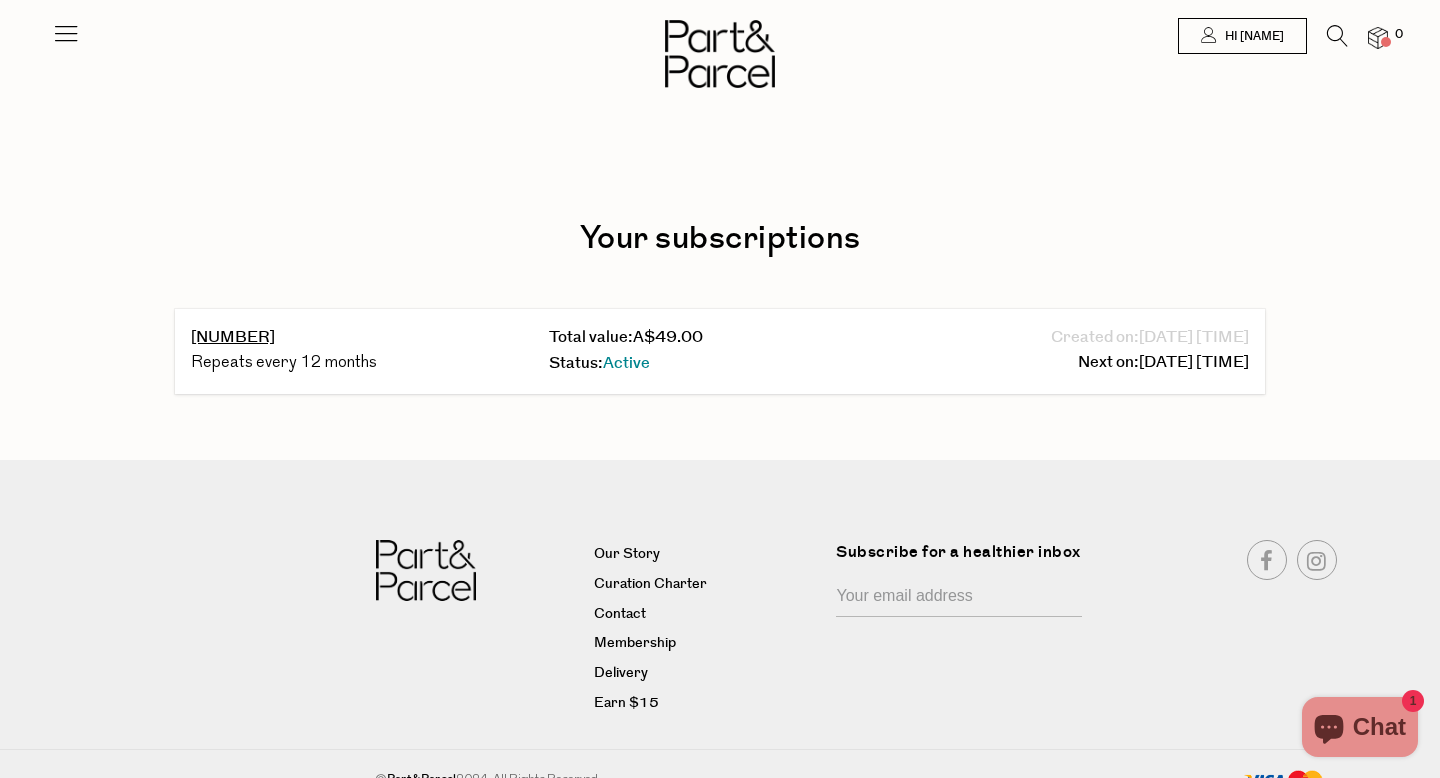 click at bounding box center [1378, 38] 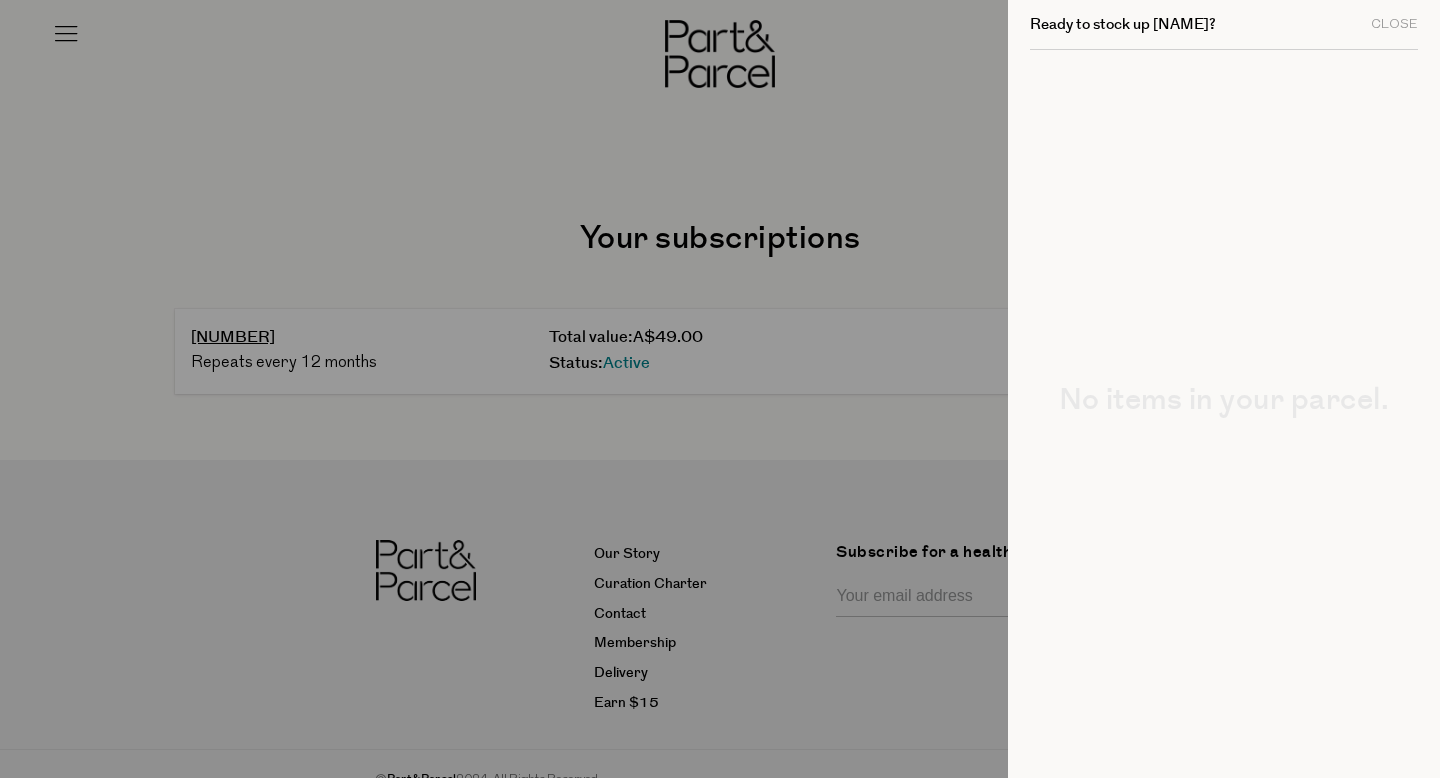 click at bounding box center (720, 389) 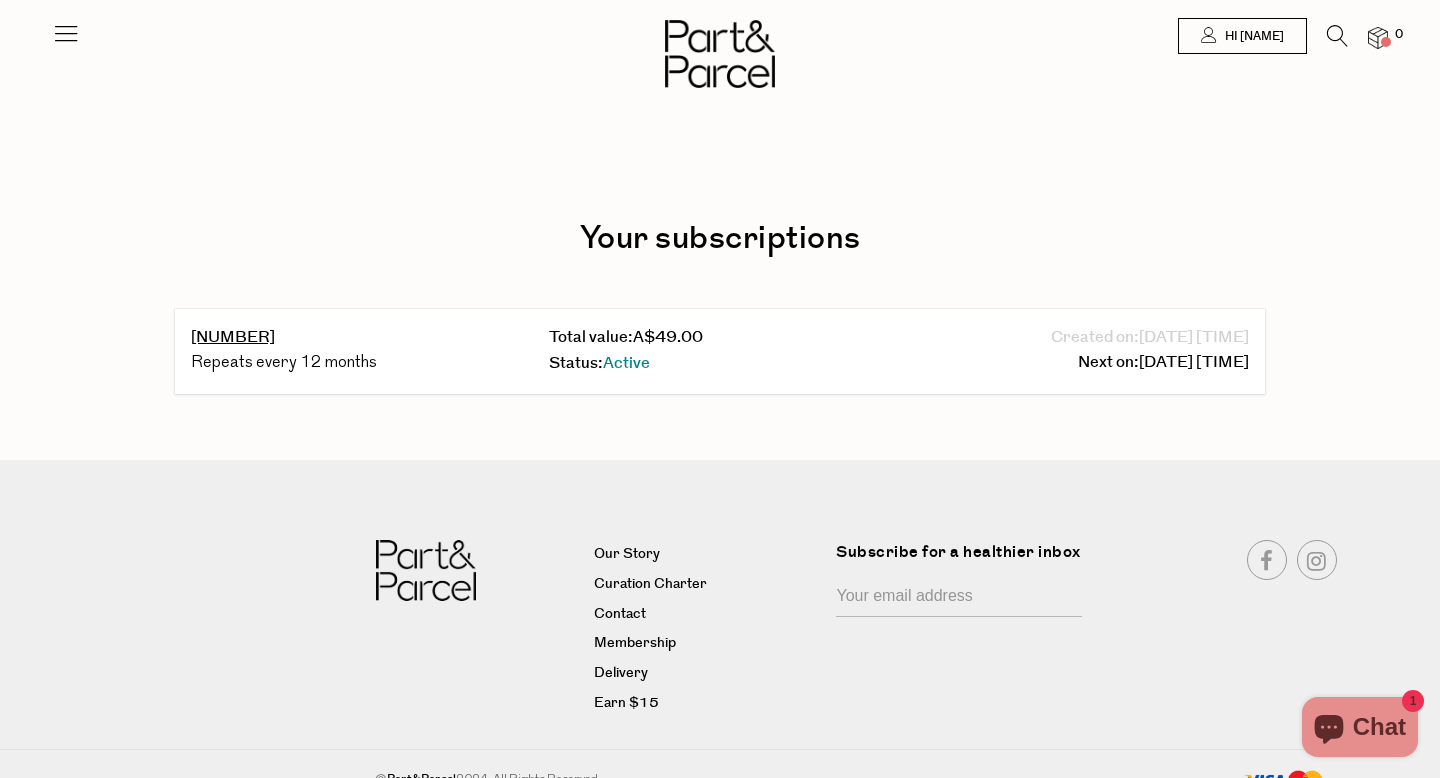 click at bounding box center [66, 33] 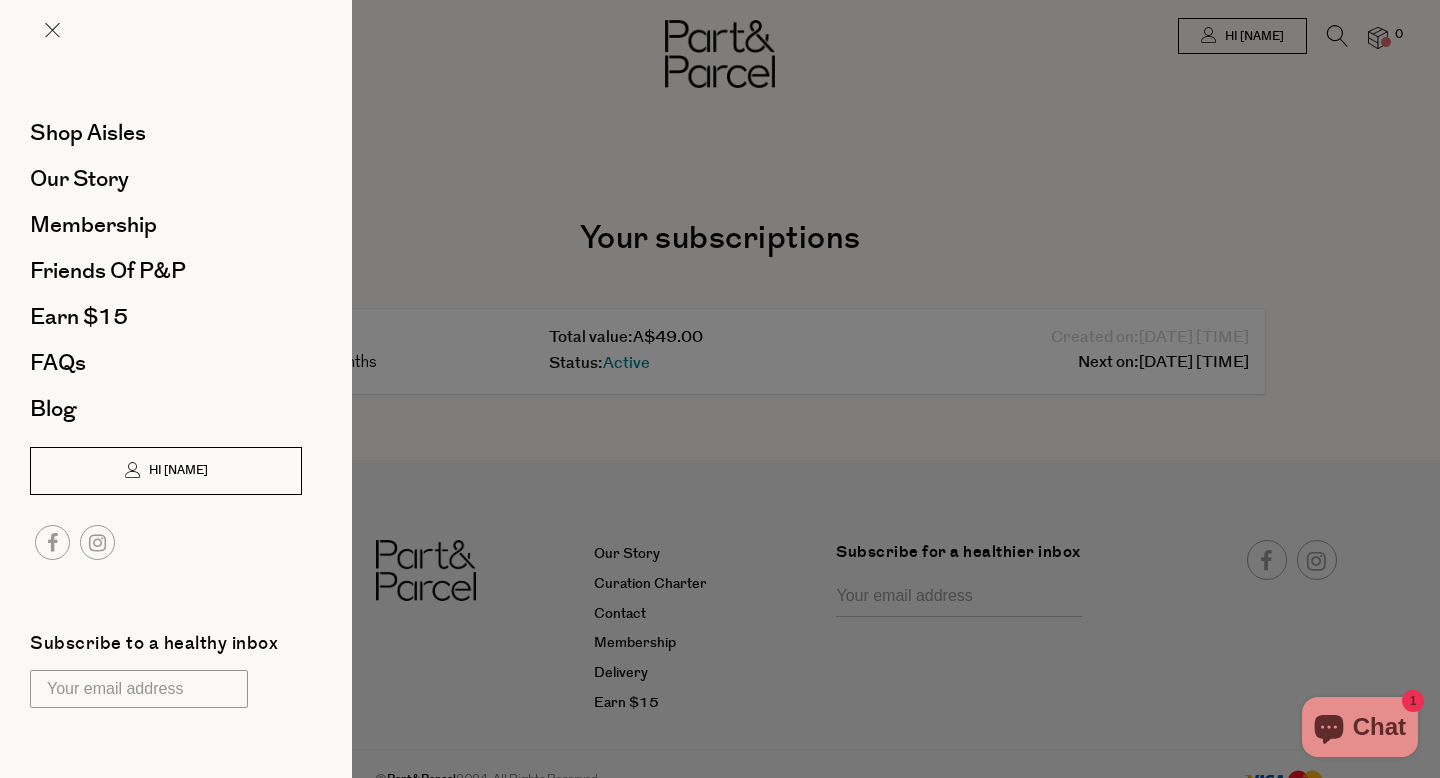 click on "Hi [NAME]" at bounding box center [166, 471] 